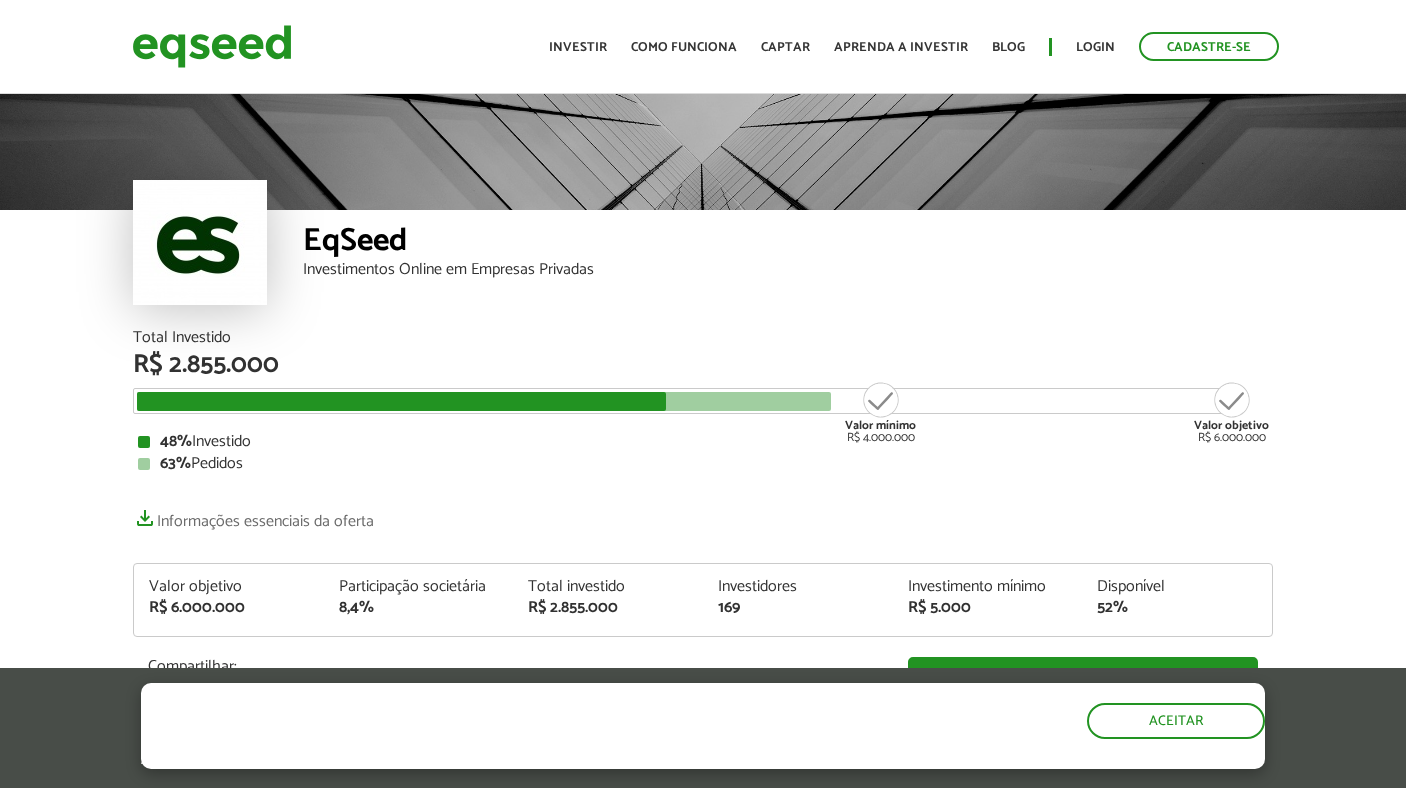 scroll, scrollTop: 0, scrollLeft: 0, axis: both 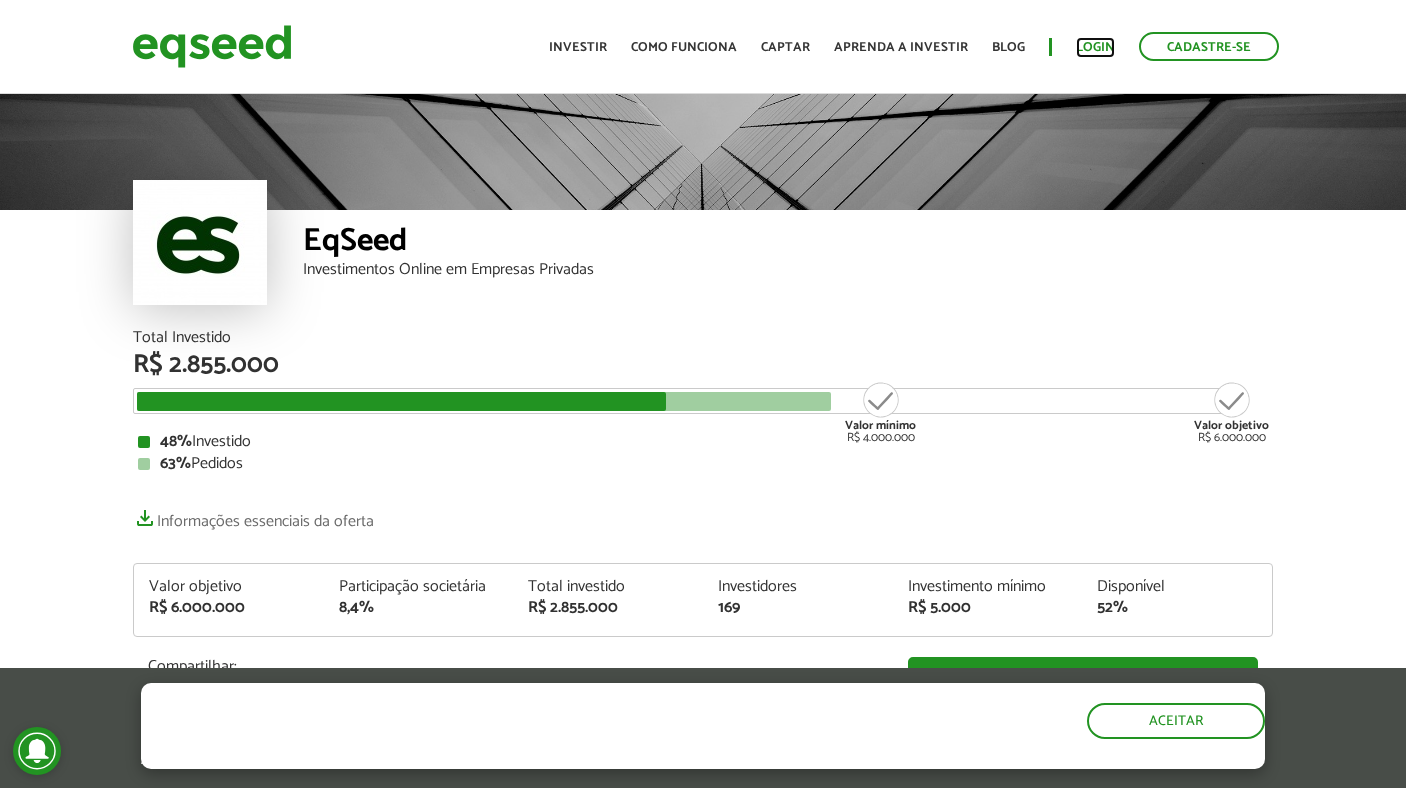 click on "Login" at bounding box center [1095, 47] 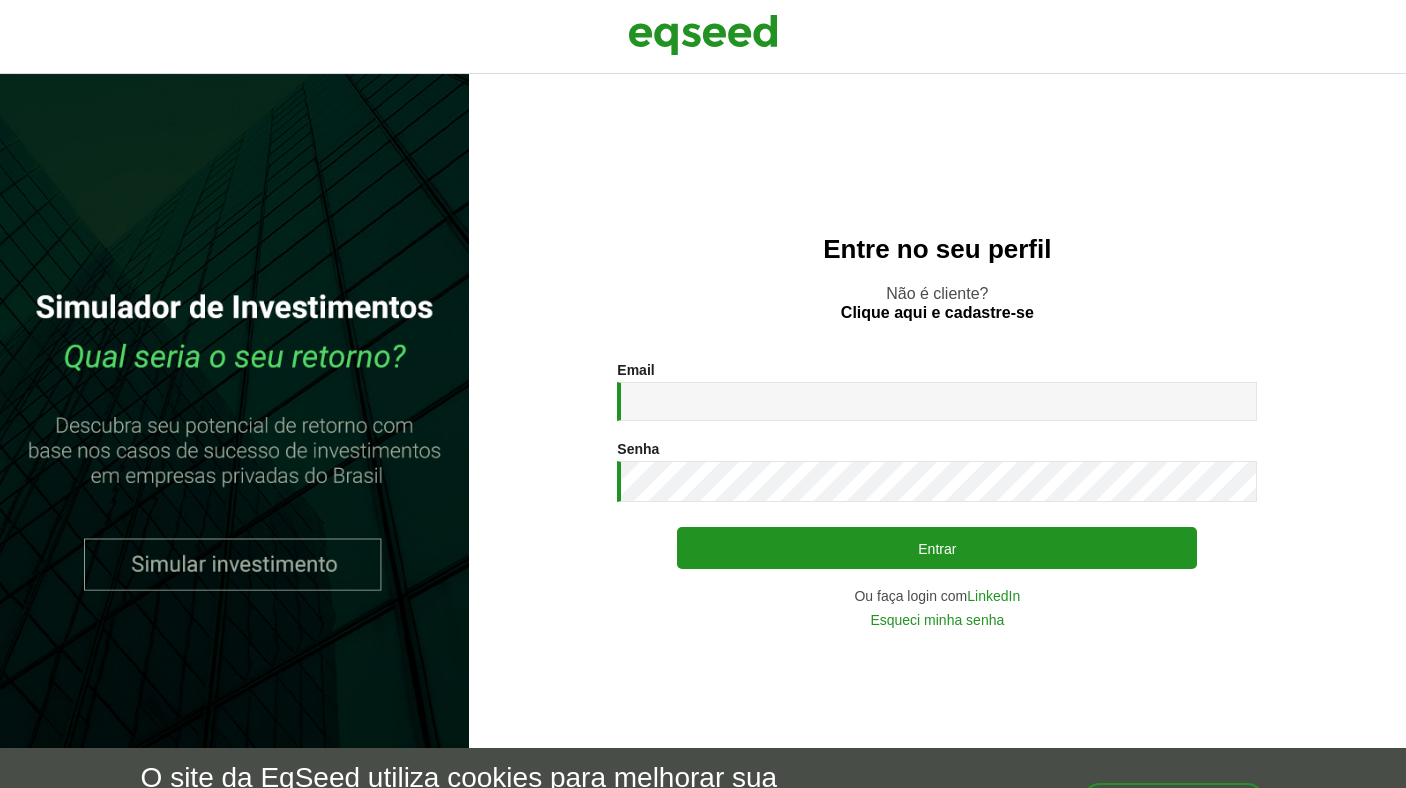 scroll, scrollTop: 0, scrollLeft: 0, axis: both 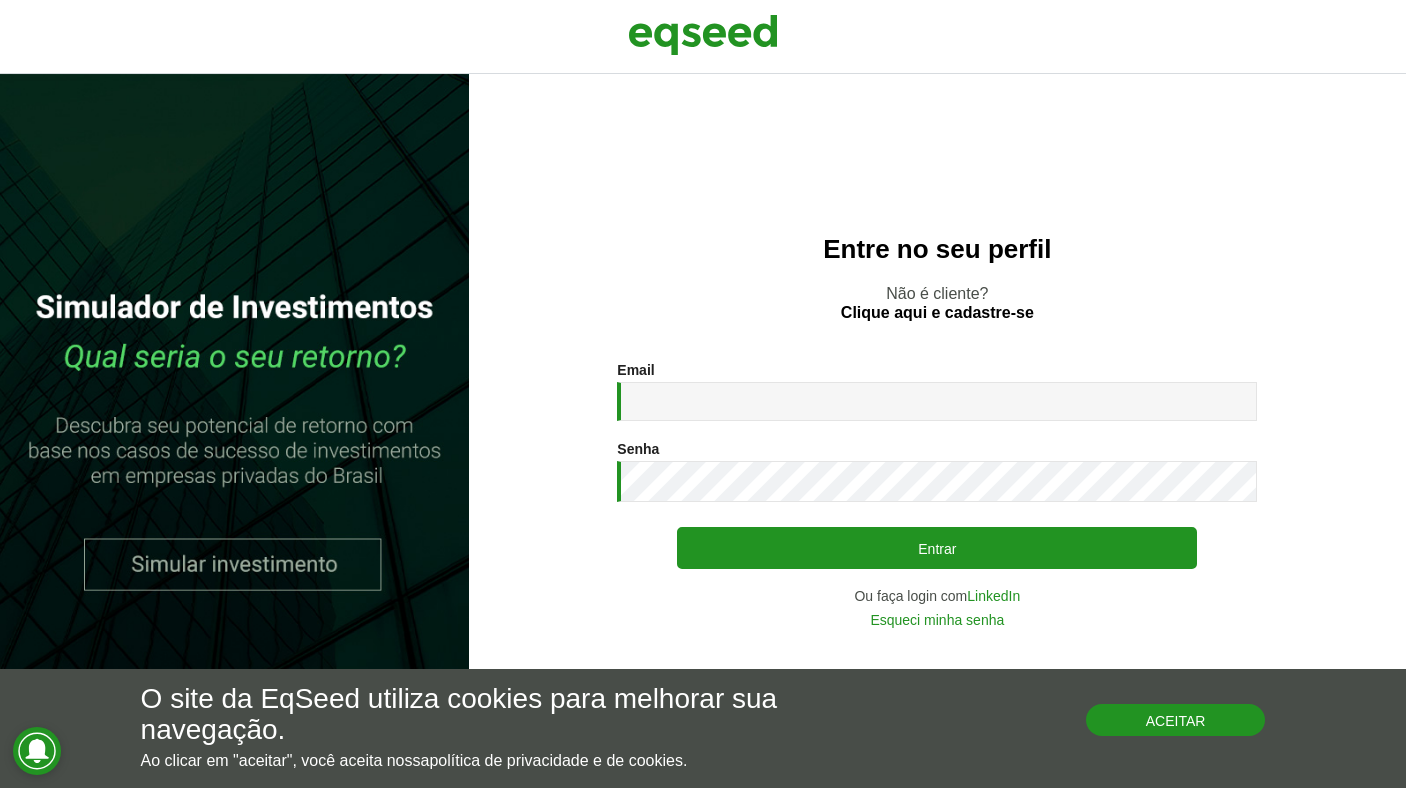 click on "Aceitar" at bounding box center (1176, 720) 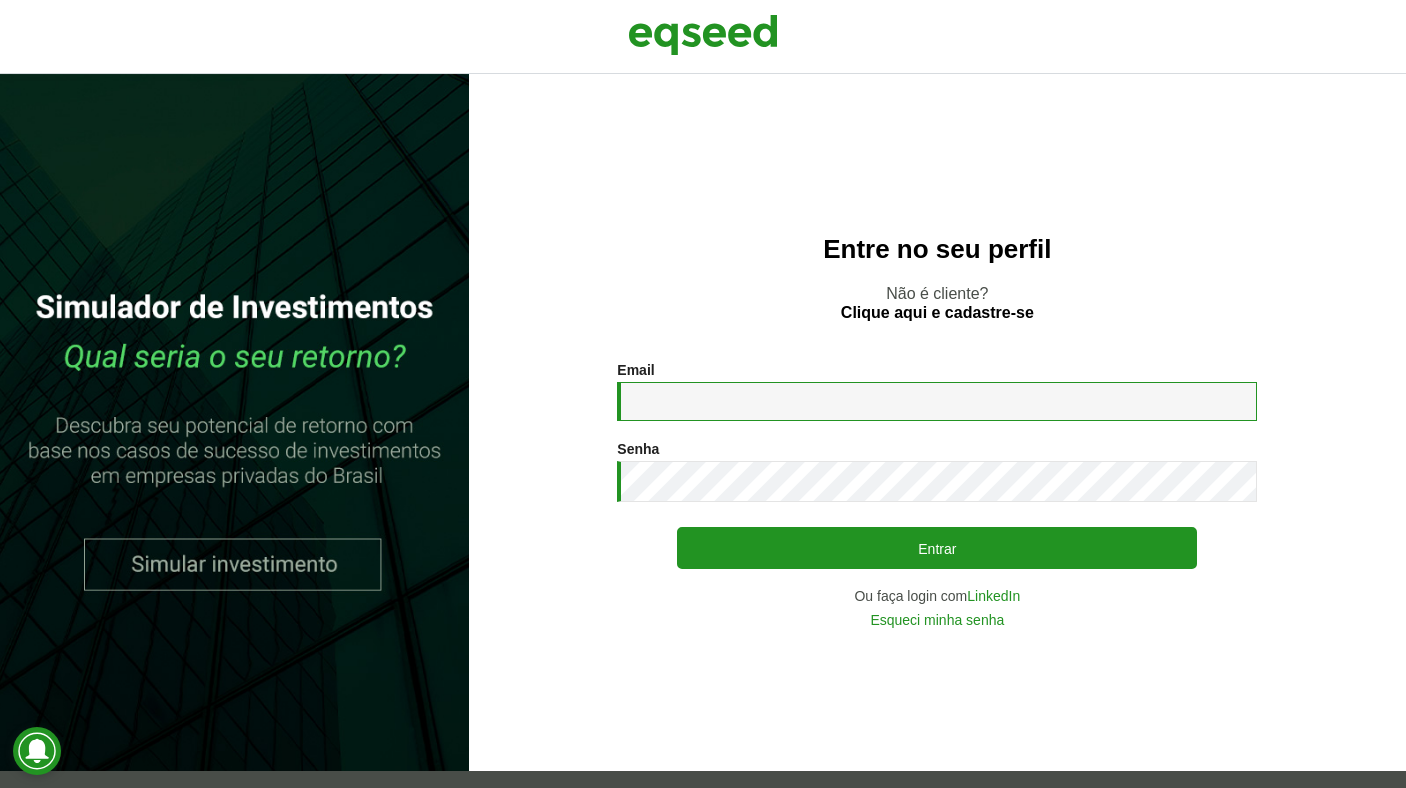 click on "Email  *" at bounding box center (937, 401) 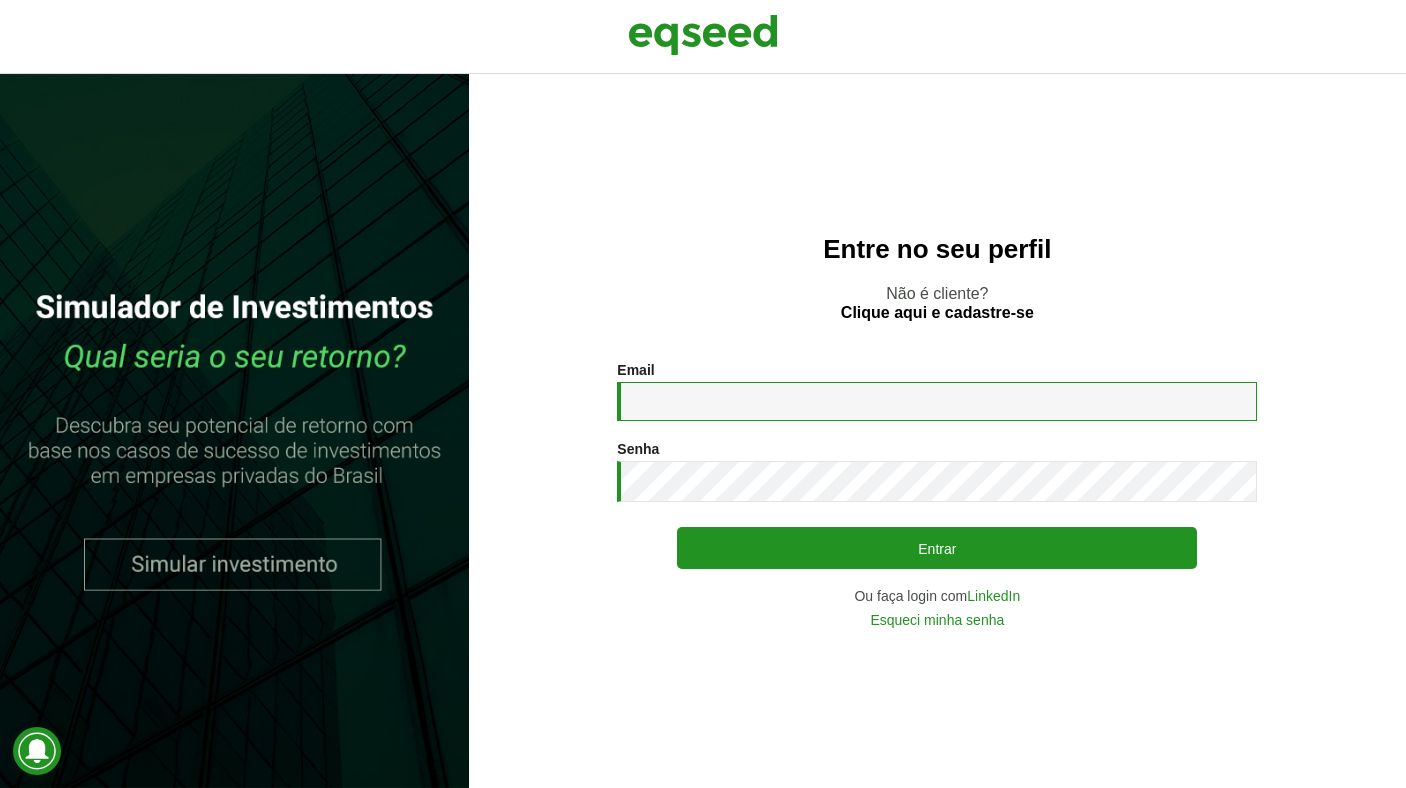 type on "**********" 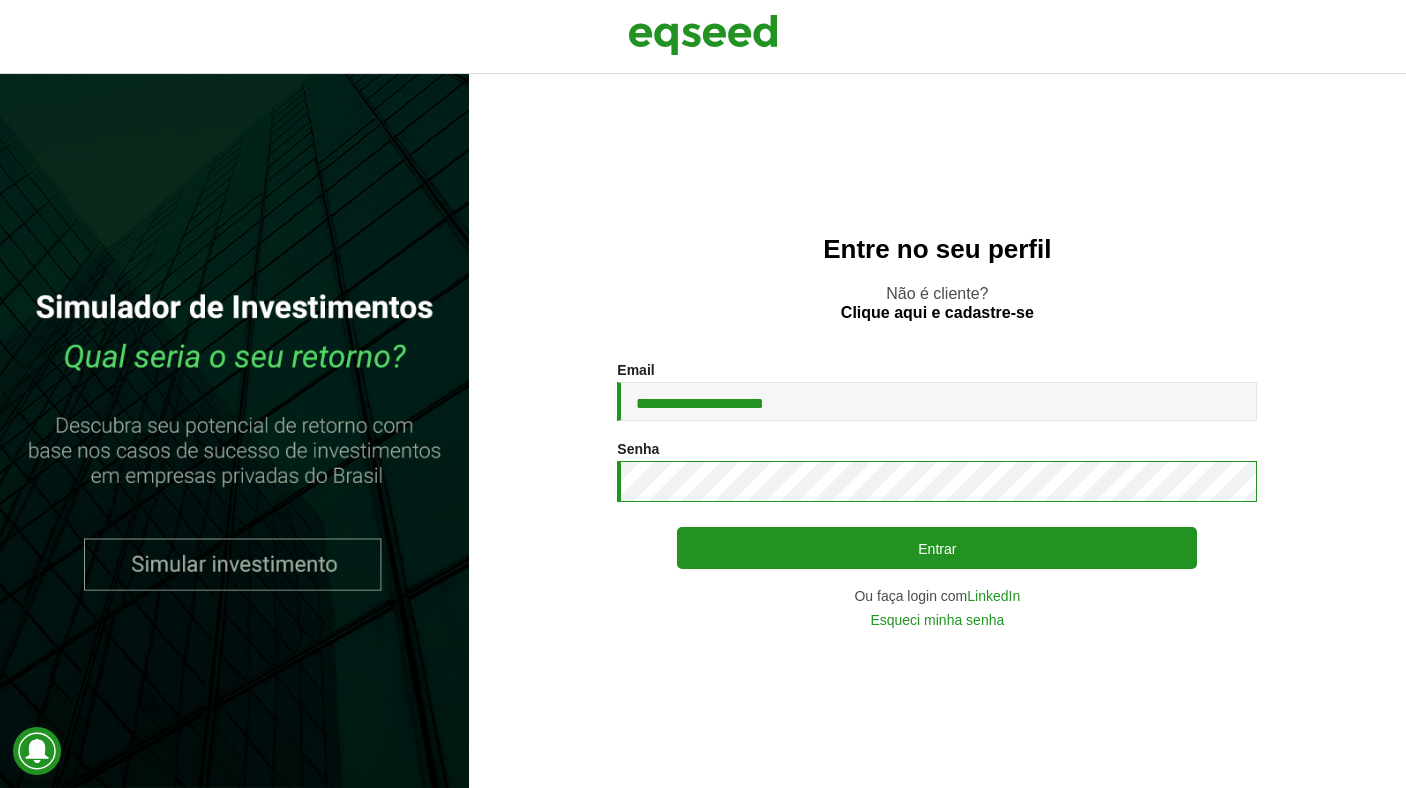 click on "Entrar" at bounding box center (937, 548) 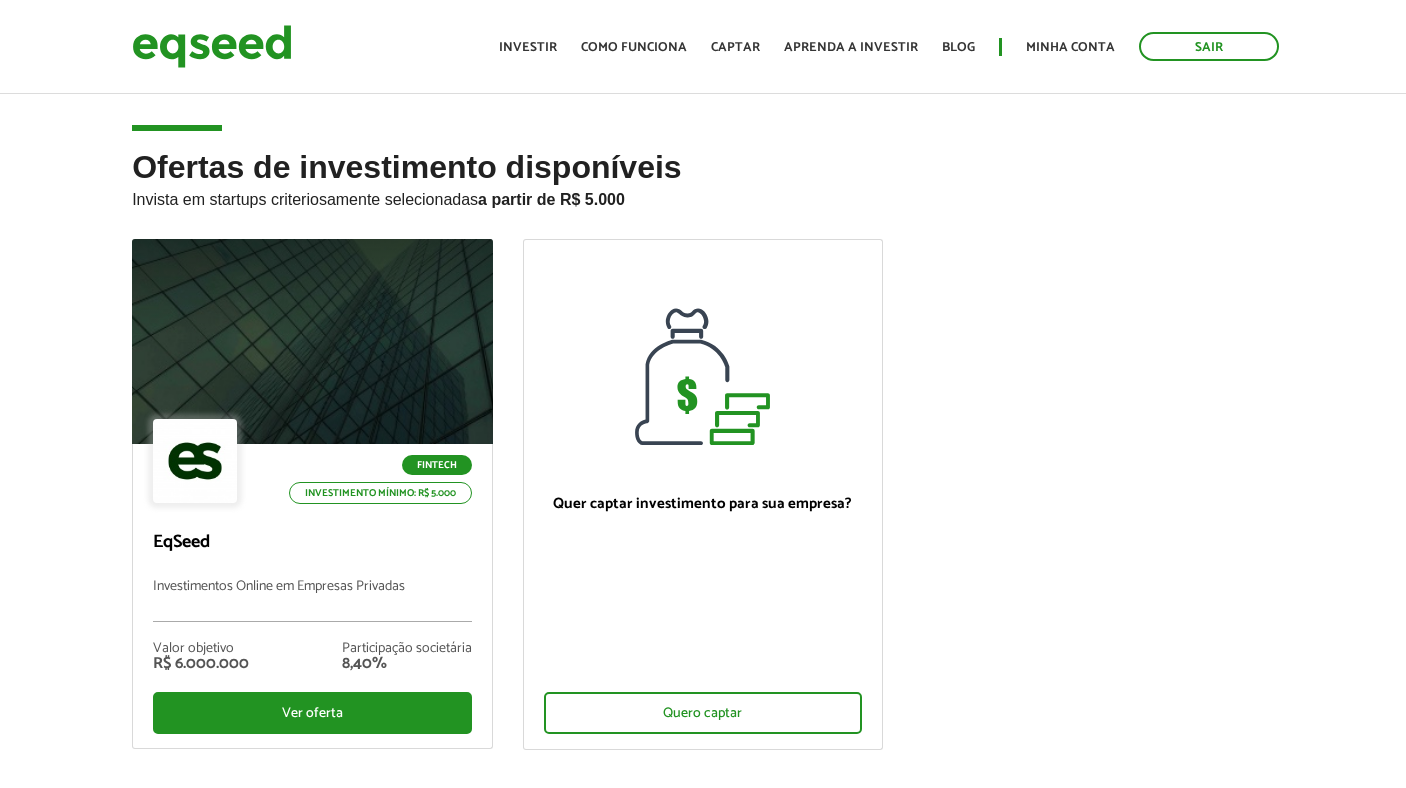 scroll, scrollTop: 0, scrollLeft: 0, axis: both 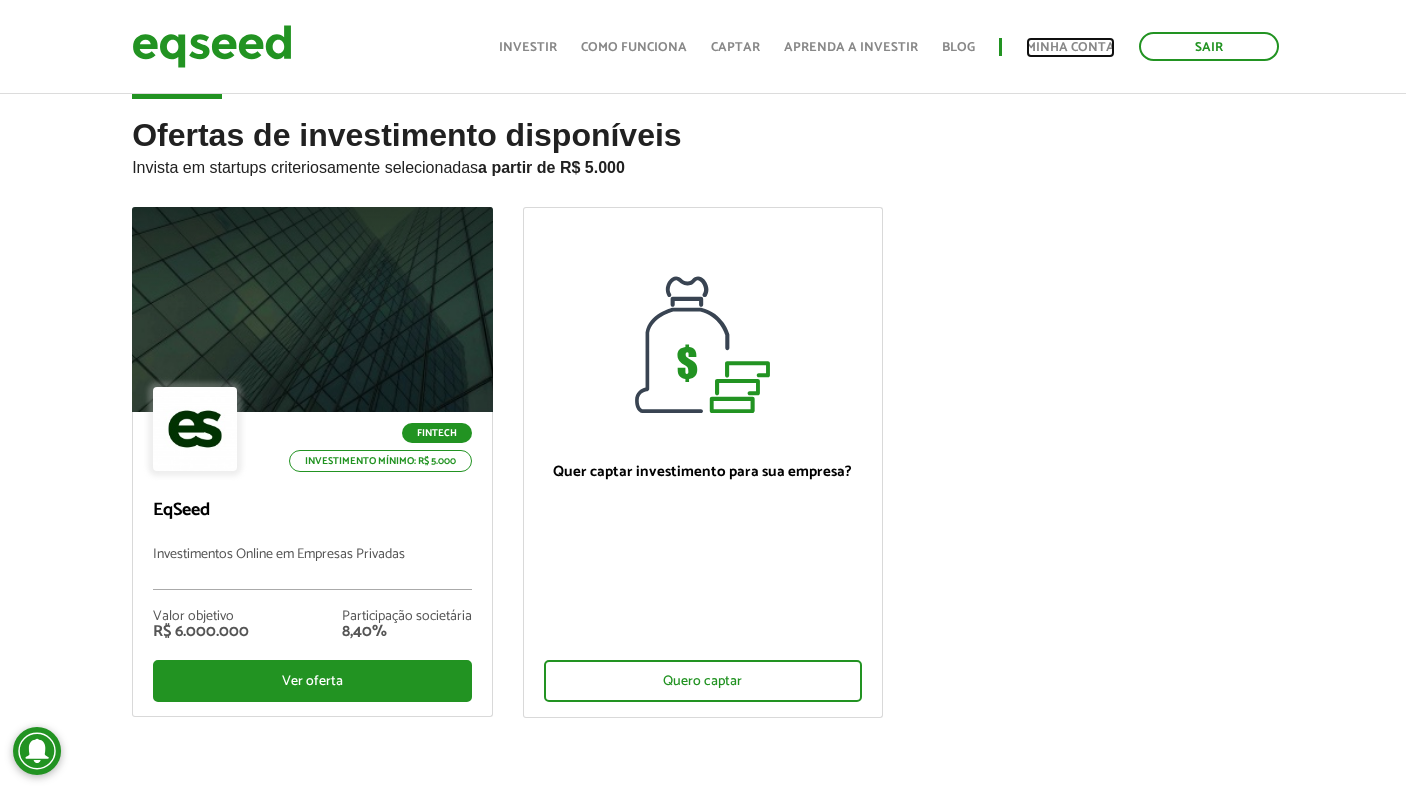 click on "Minha conta" at bounding box center (1070, 47) 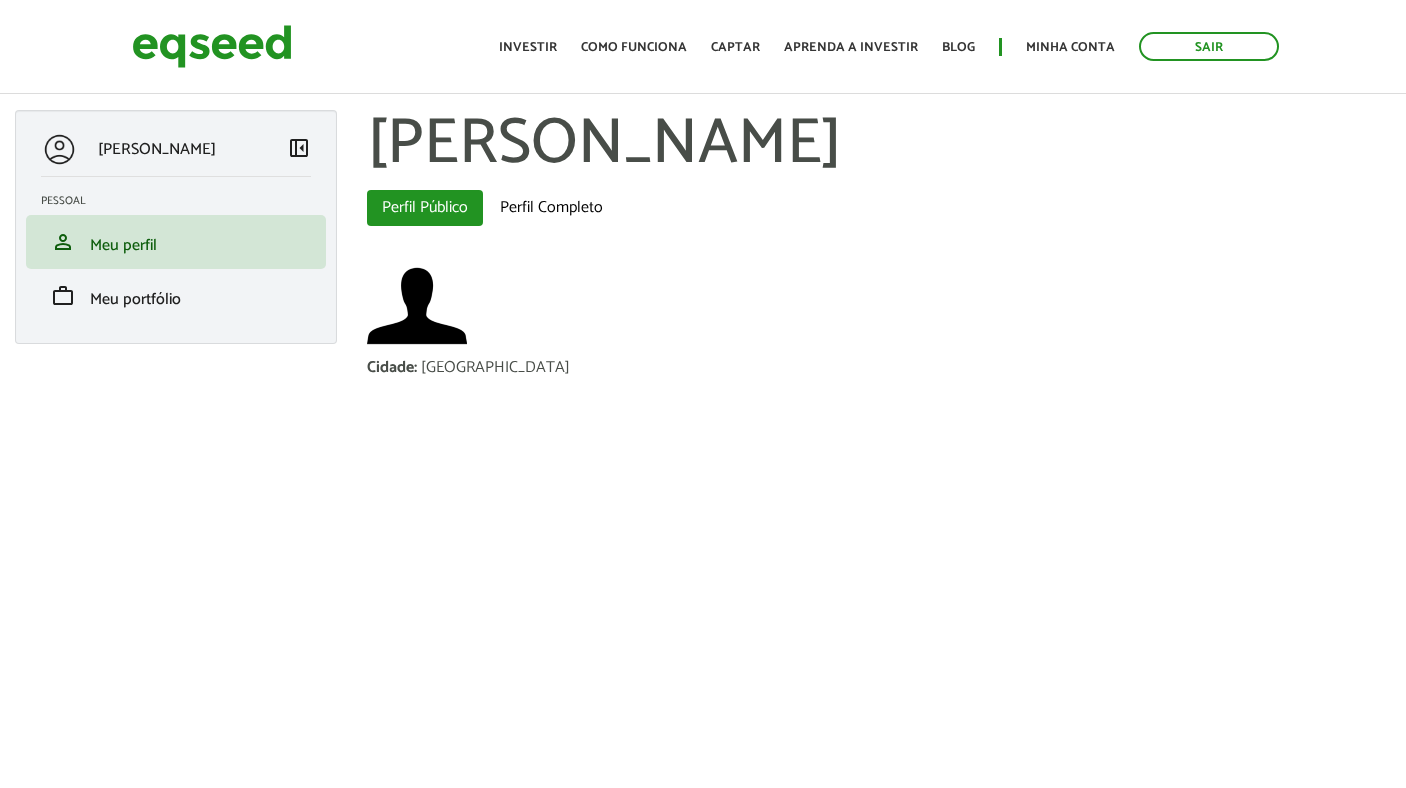 scroll, scrollTop: 0, scrollLeft: 0, axis: both 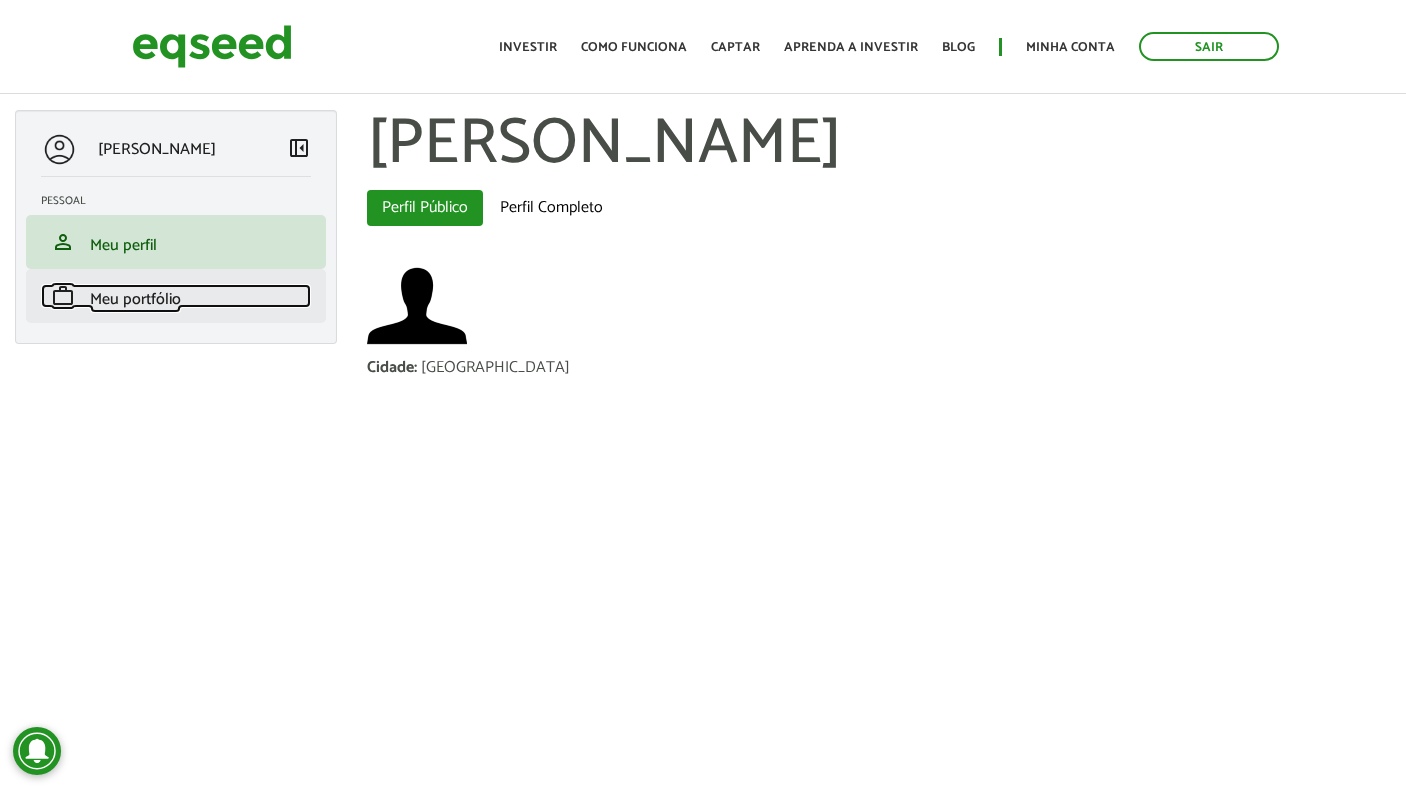 click on "Meu portfólio" at bounding box center (135, 299) 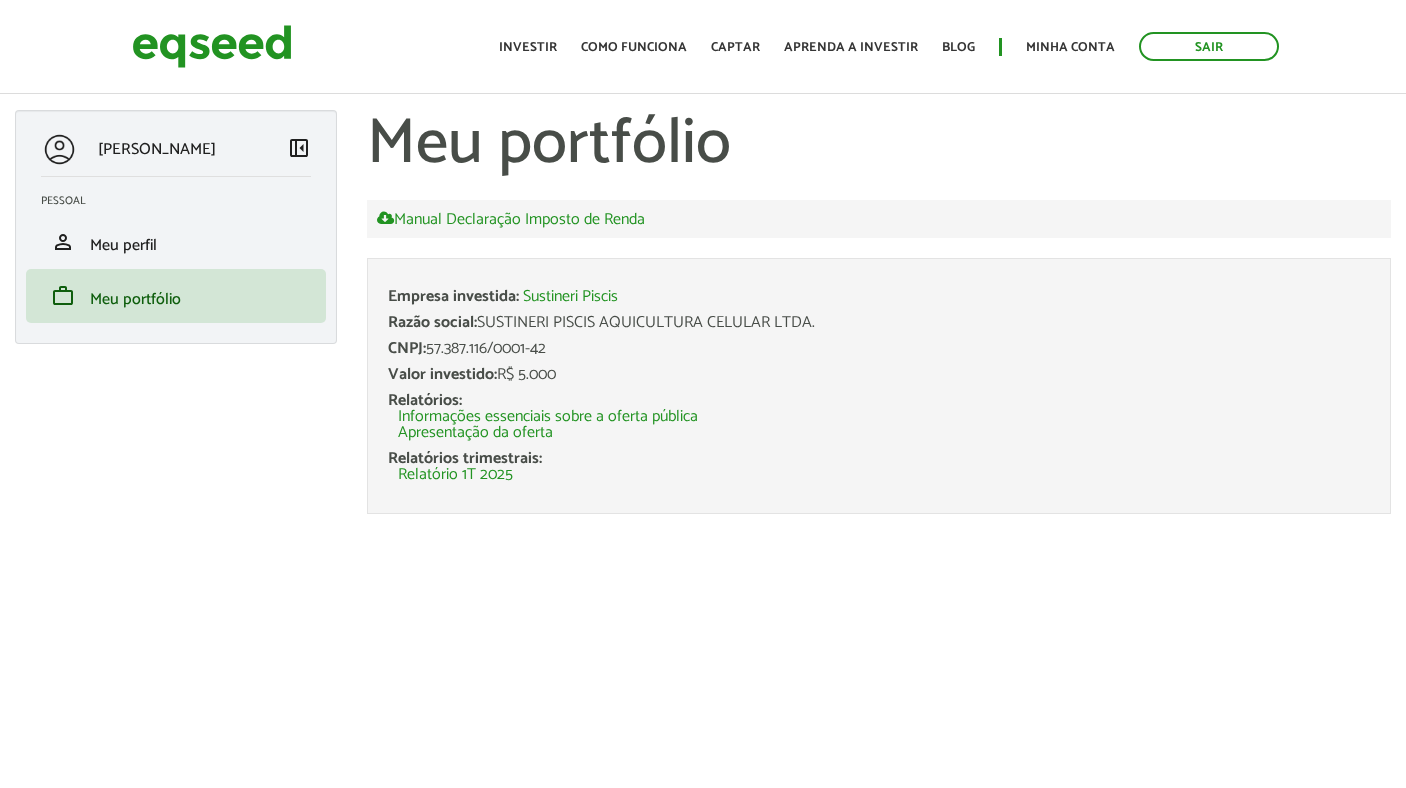 scroll, scrollTop: 0, scrollLeft: 0, axis: both 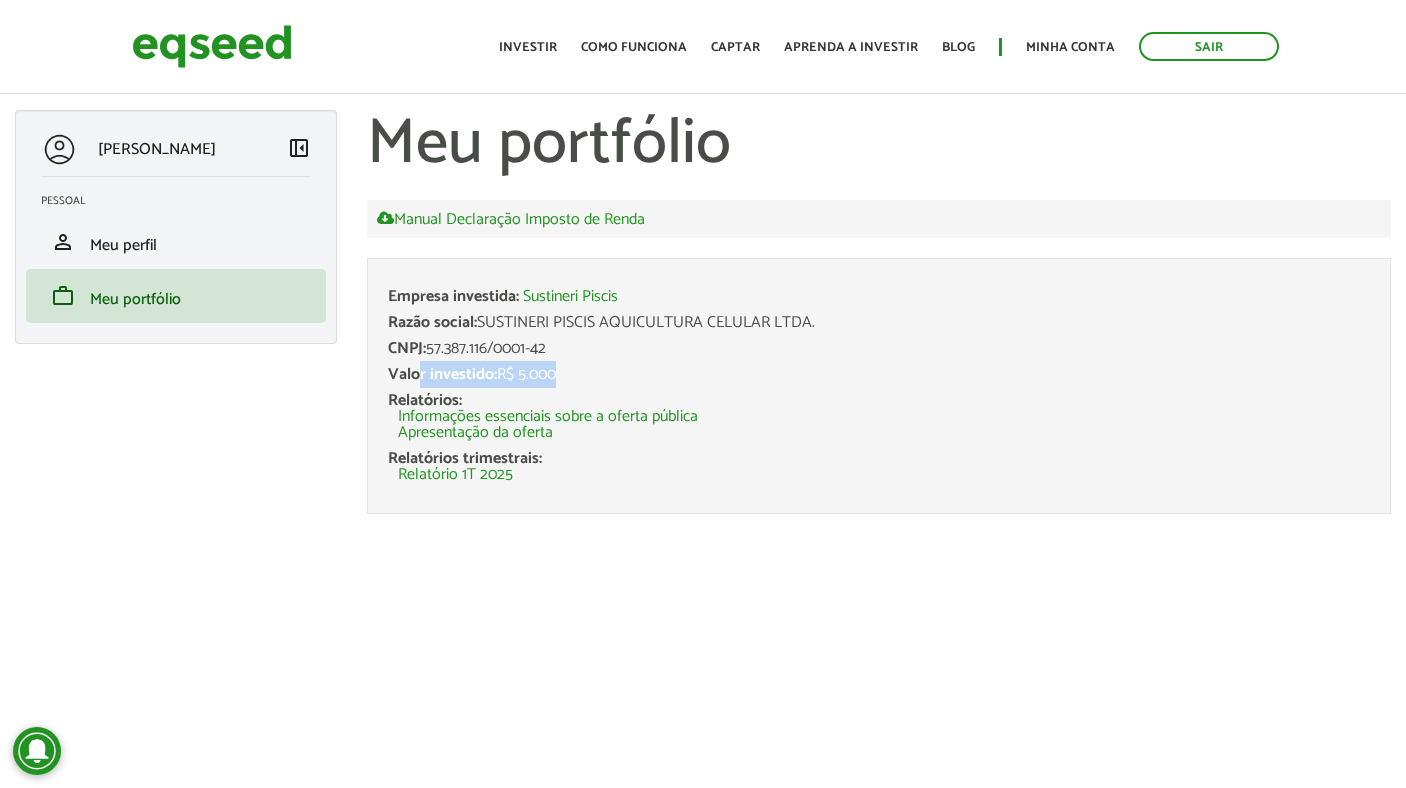 drag, startPoint x: 415, startPoint y: 372, endPoint x: 891, endPoint y: 398, distance: 476.70956 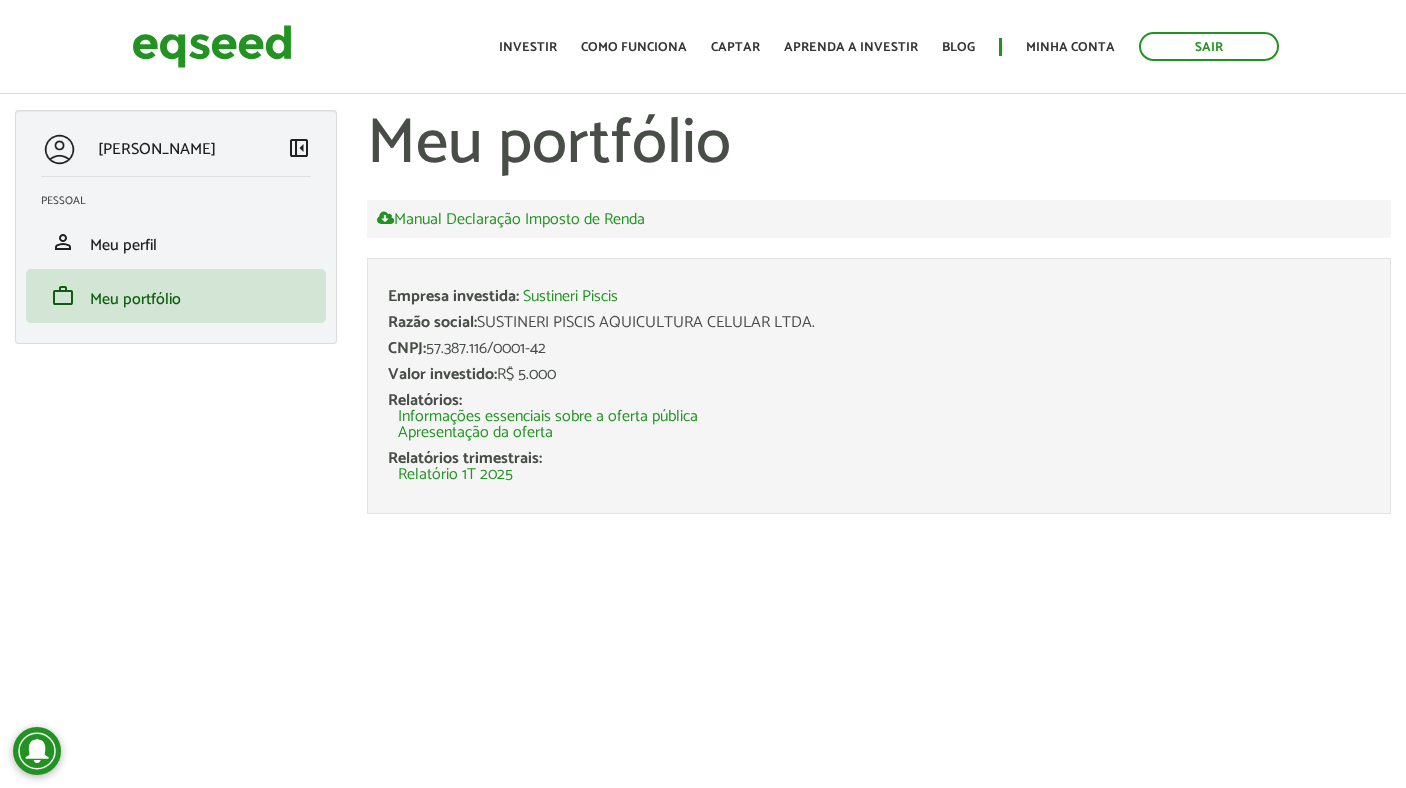 click on "Informações essenciais sobre a oferta pública" at bounding box center (884, 417) 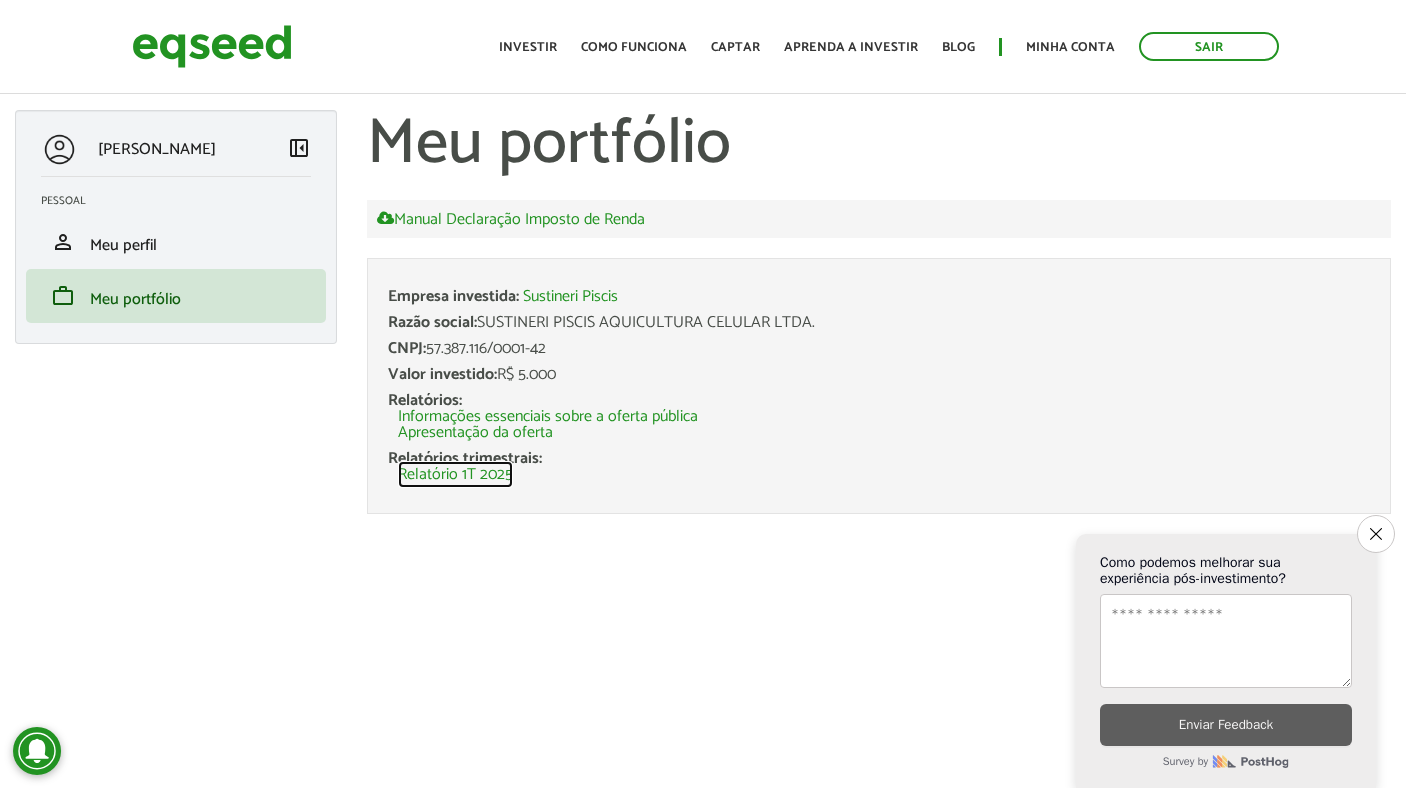 click on "Relatório 1T 2025" at bounding box center [455, 475] 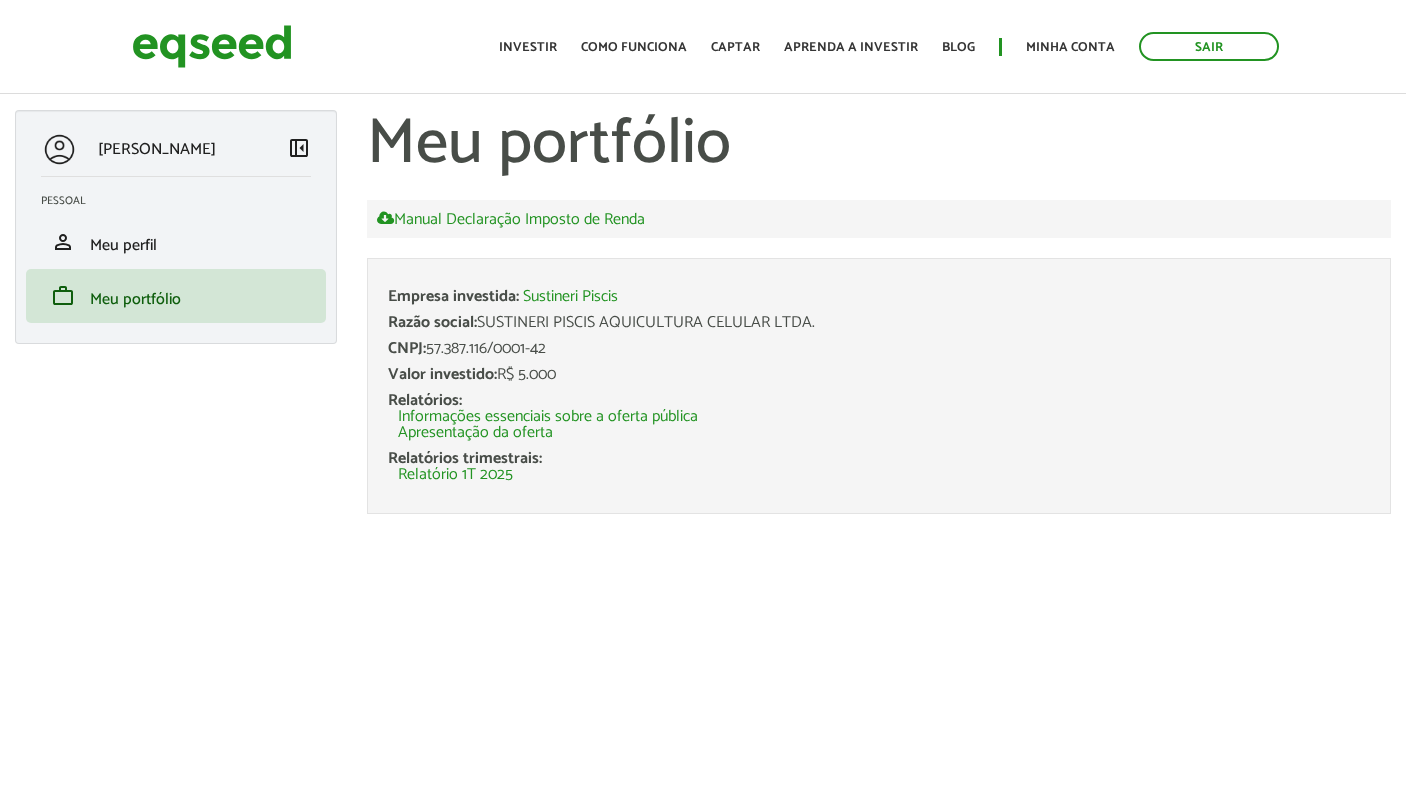 scroll, scrollTop: 0, scrollLeft: 0, axis: both 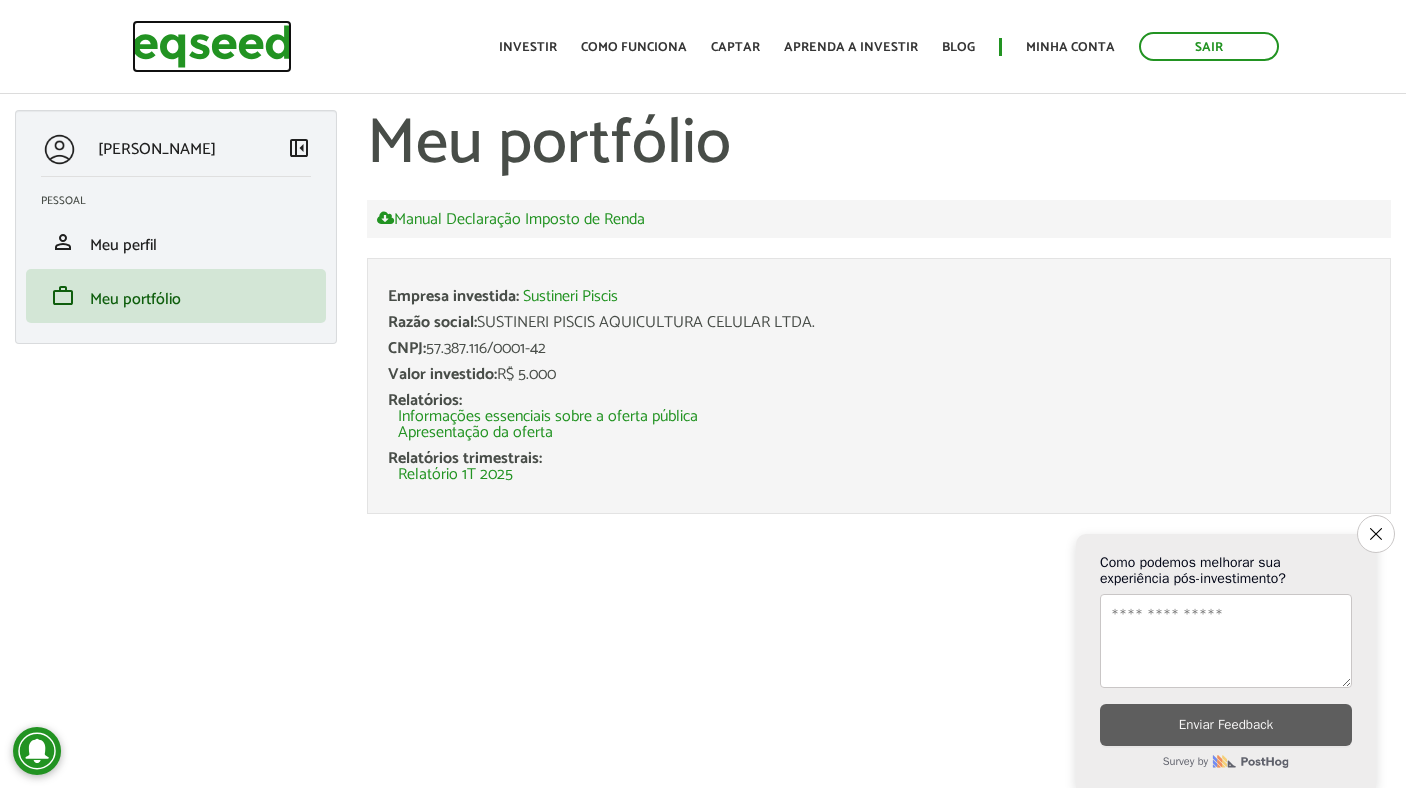click at bounding box center [212, 46] 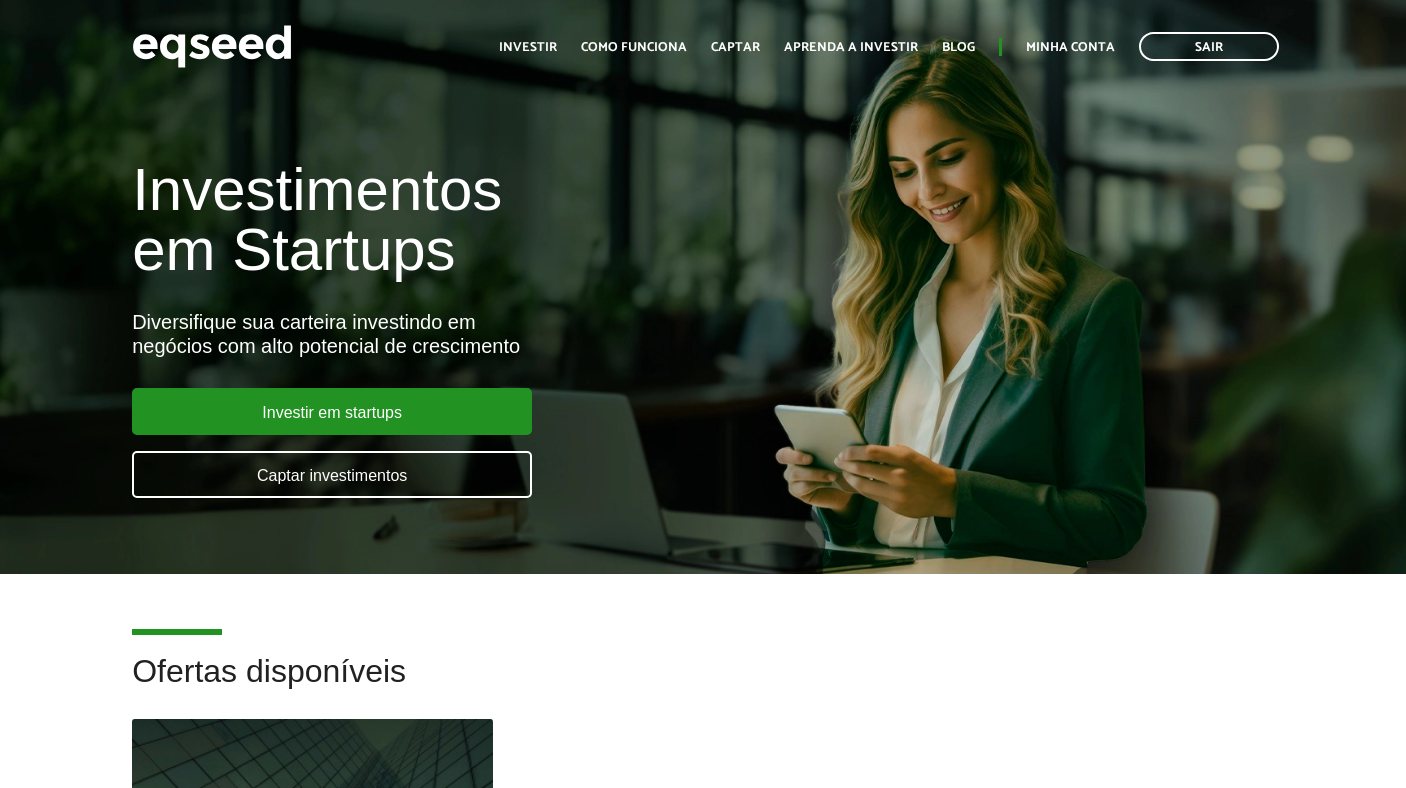 scroll, scrollTop: 0, scrollLeft: 0, axis: both 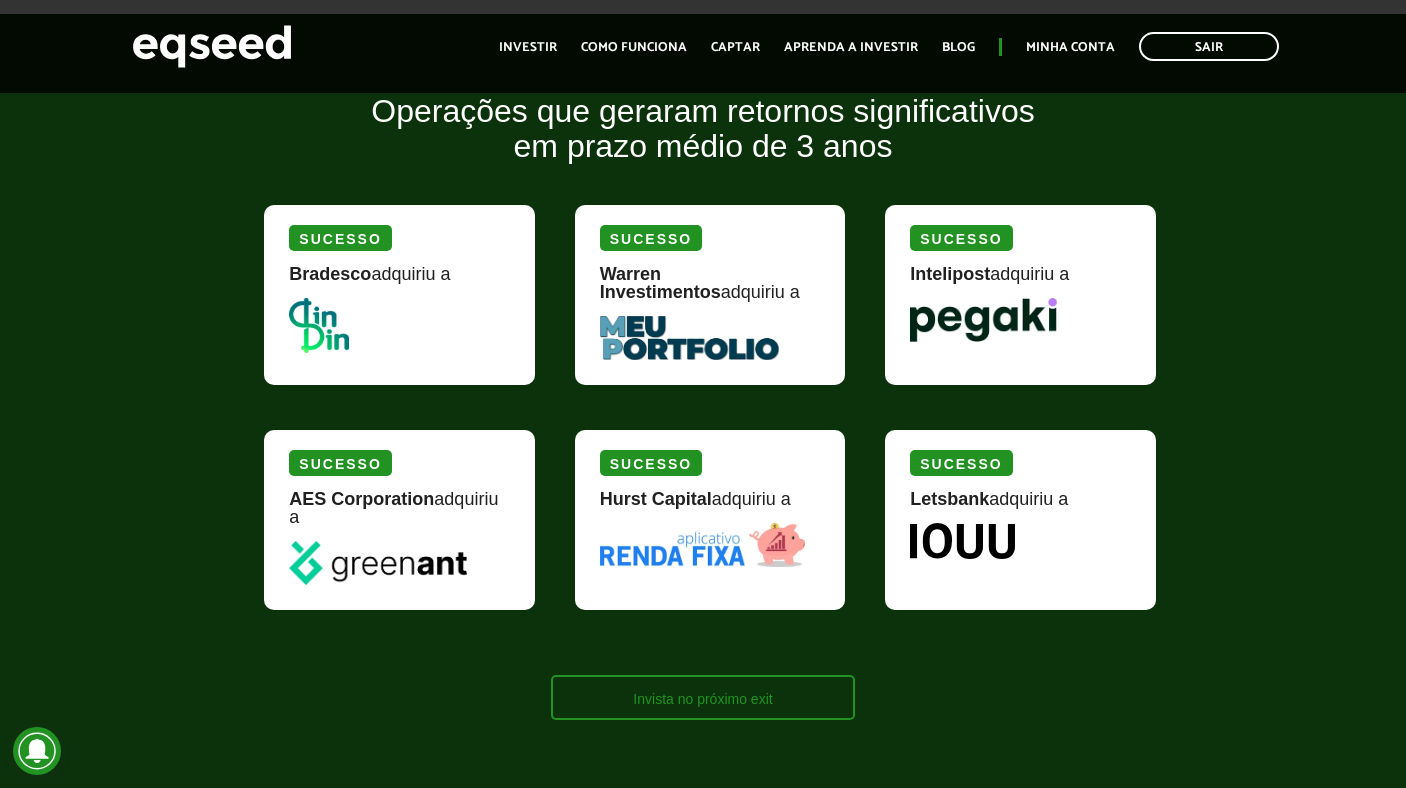 click on "Invista no próximo exit" at bounding box center [702, 697] 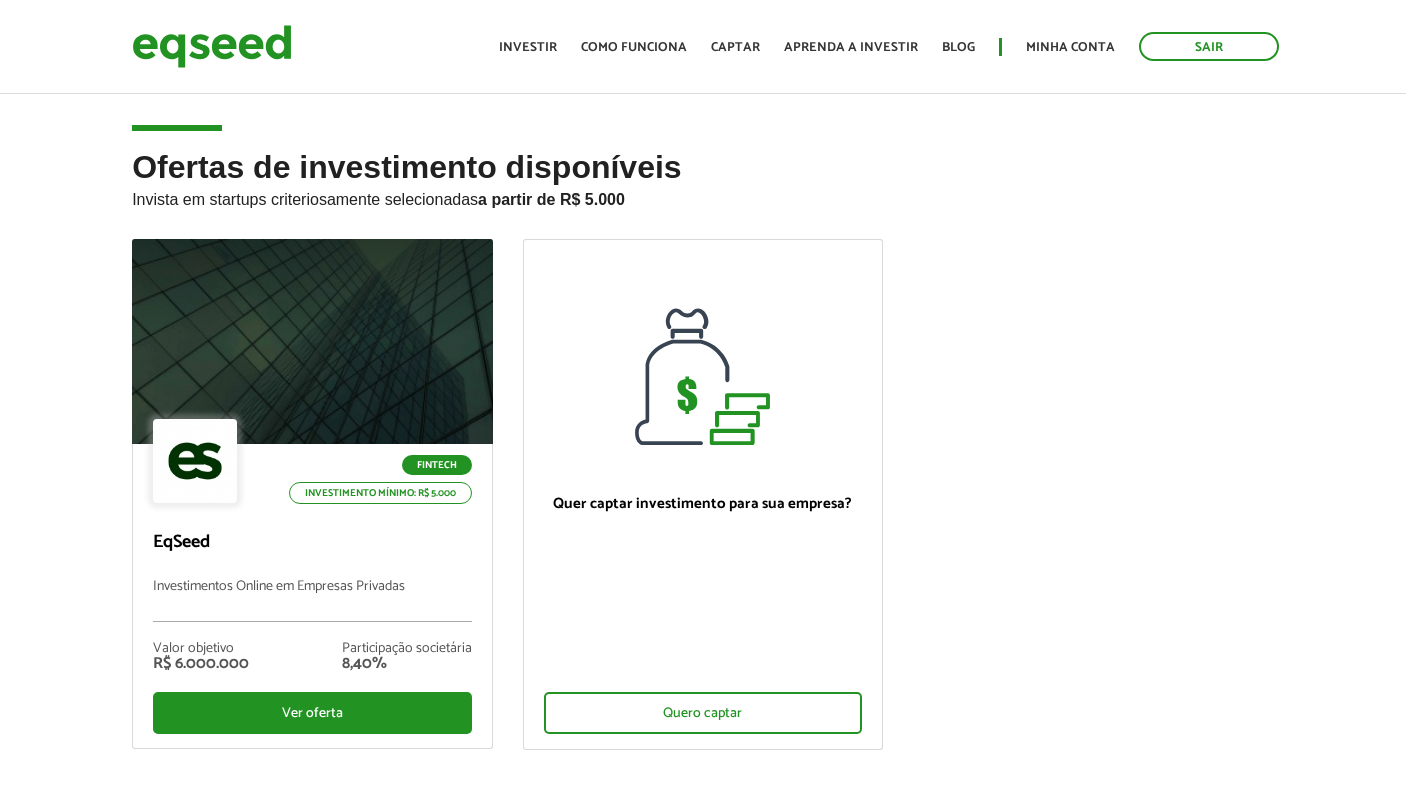 scroll, scrollTop: 0, scrollLeft: 0, axis: both 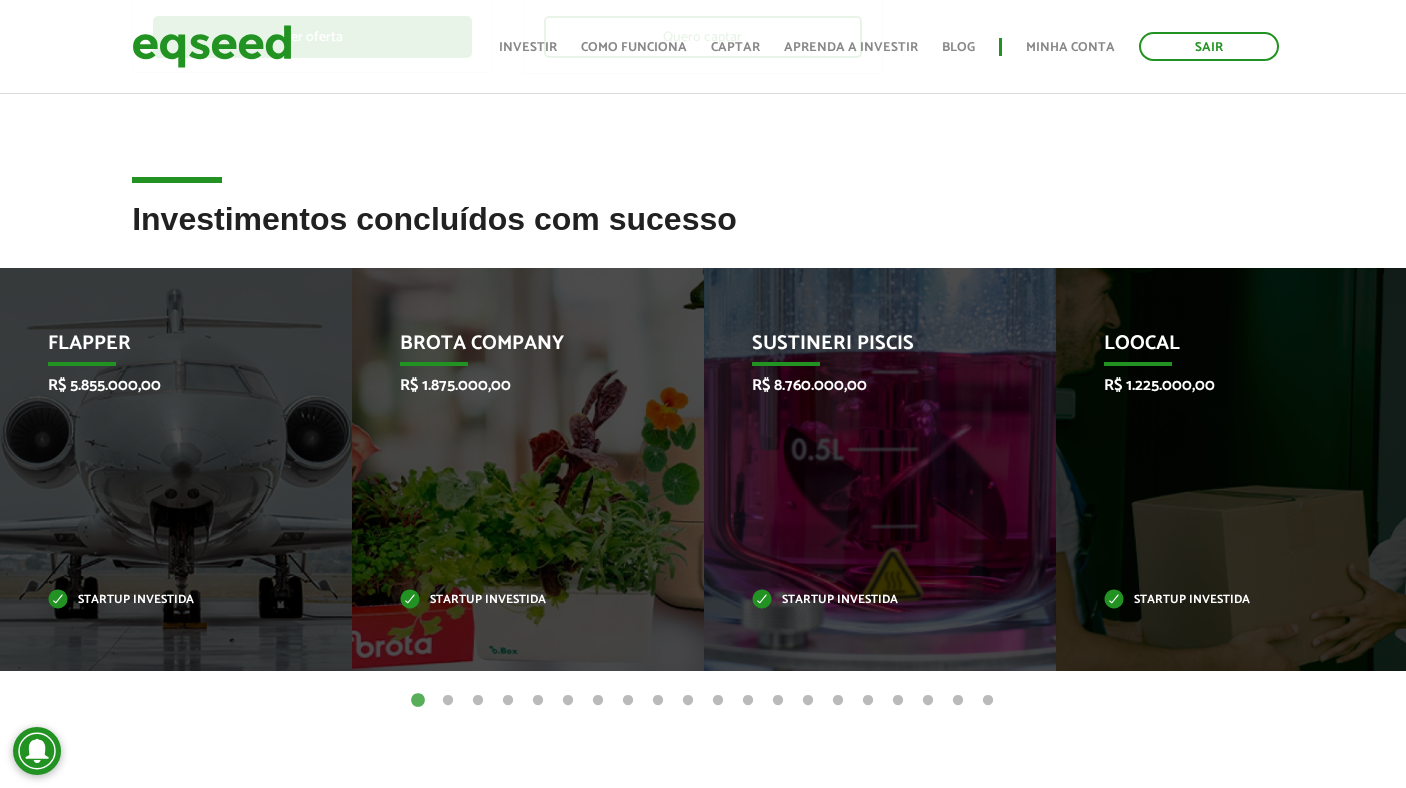 click on "2" at bounding box center [448, 701] 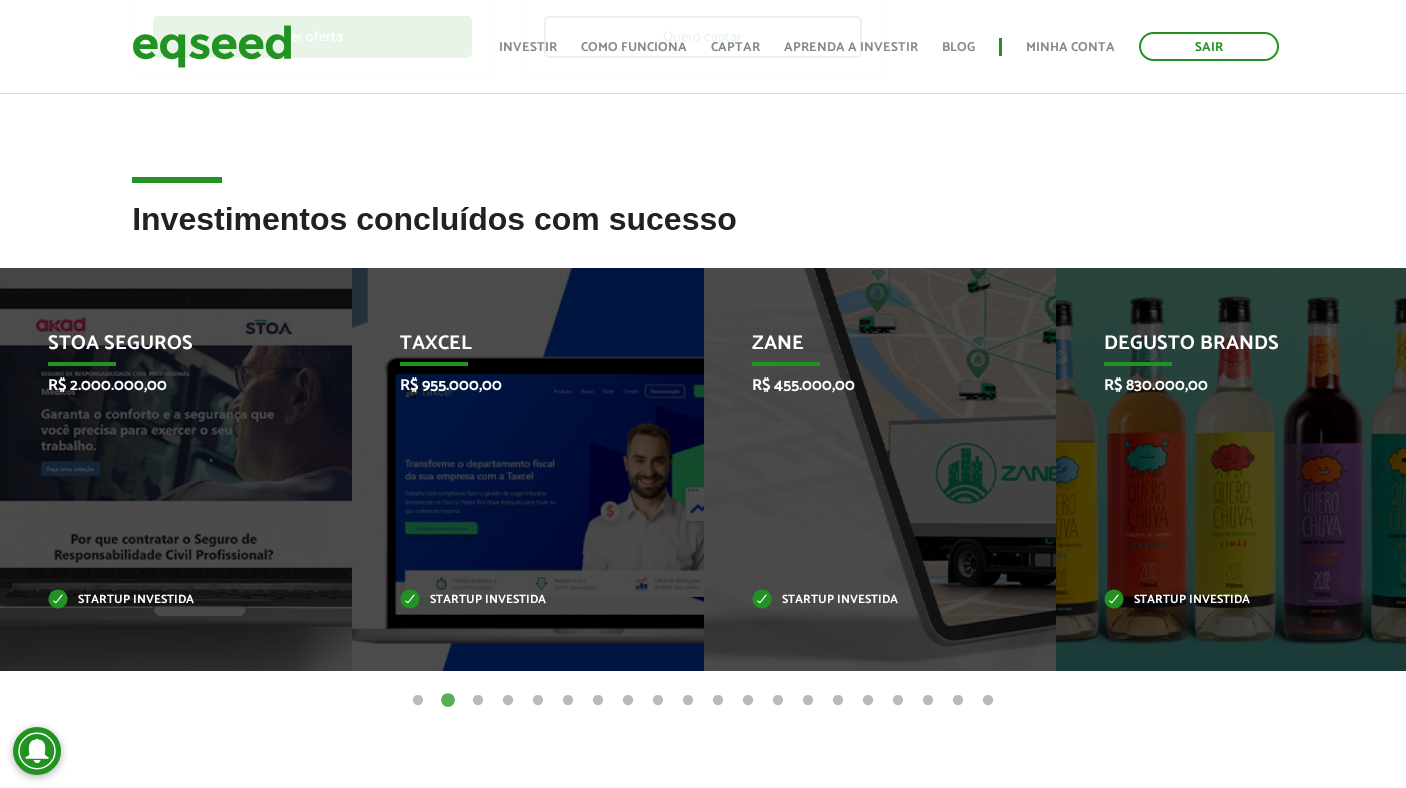 click on "4" at bounding box center [508, 701] 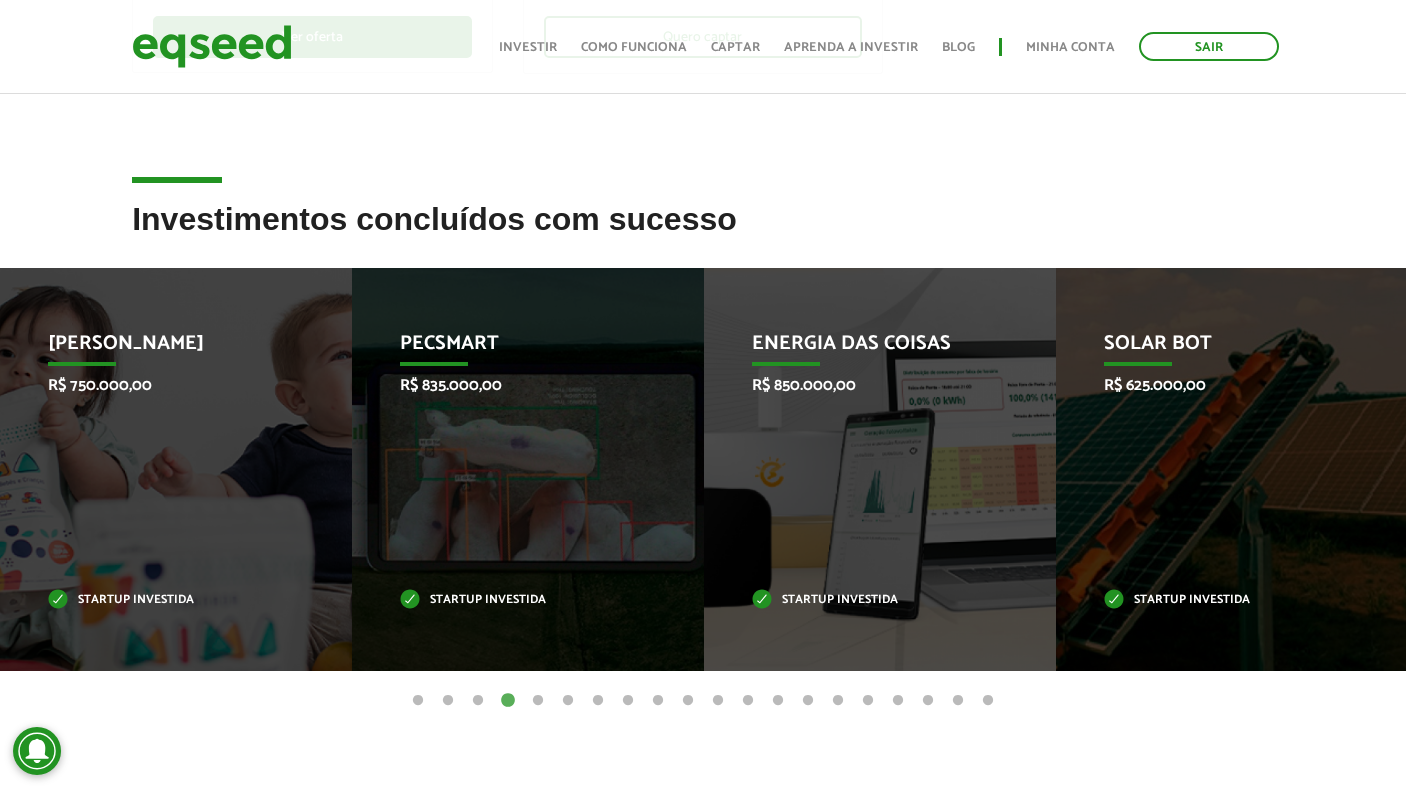 click on "3" at bounding box center [478, 701] 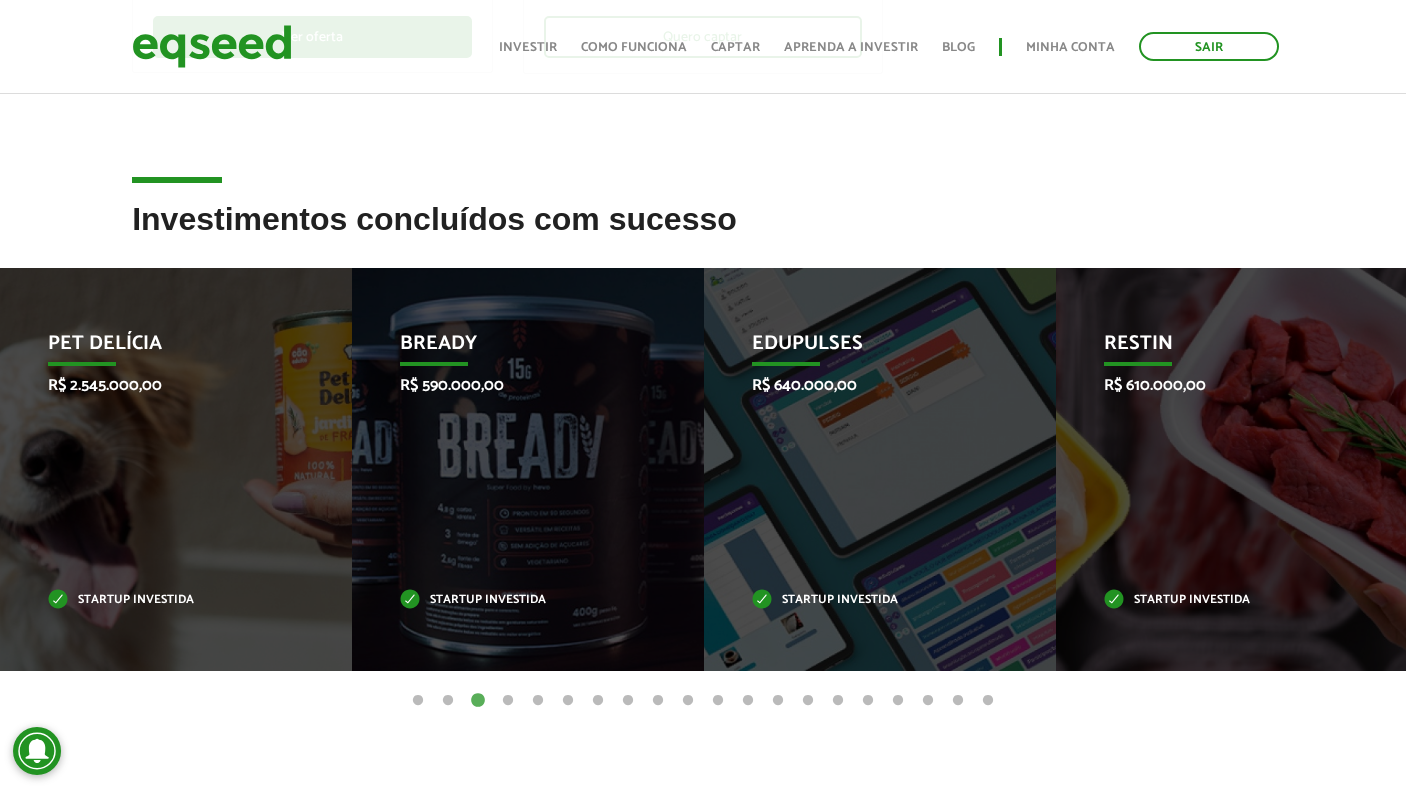 type 